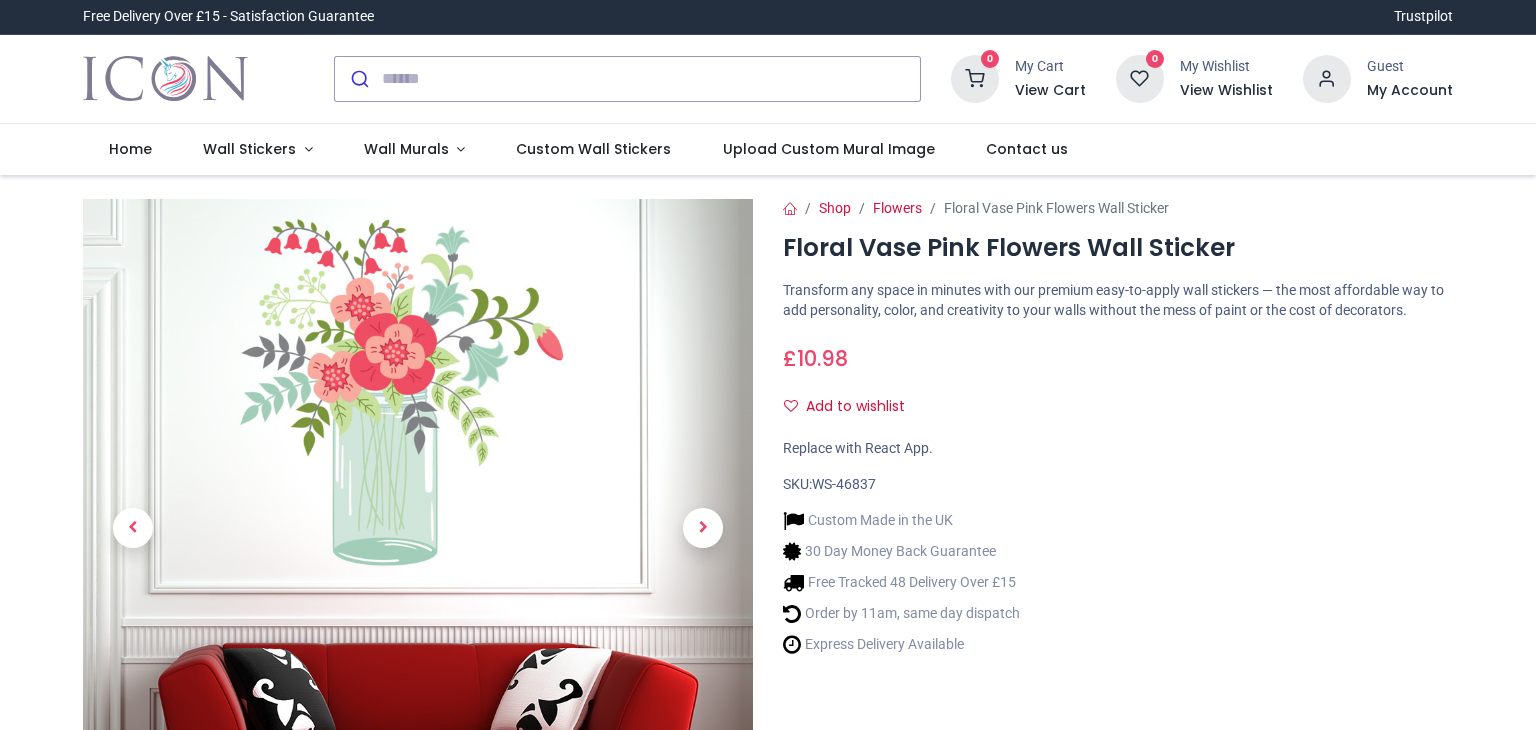 scroll, scrollTop: 0, scrollLeft: 0, axis: both 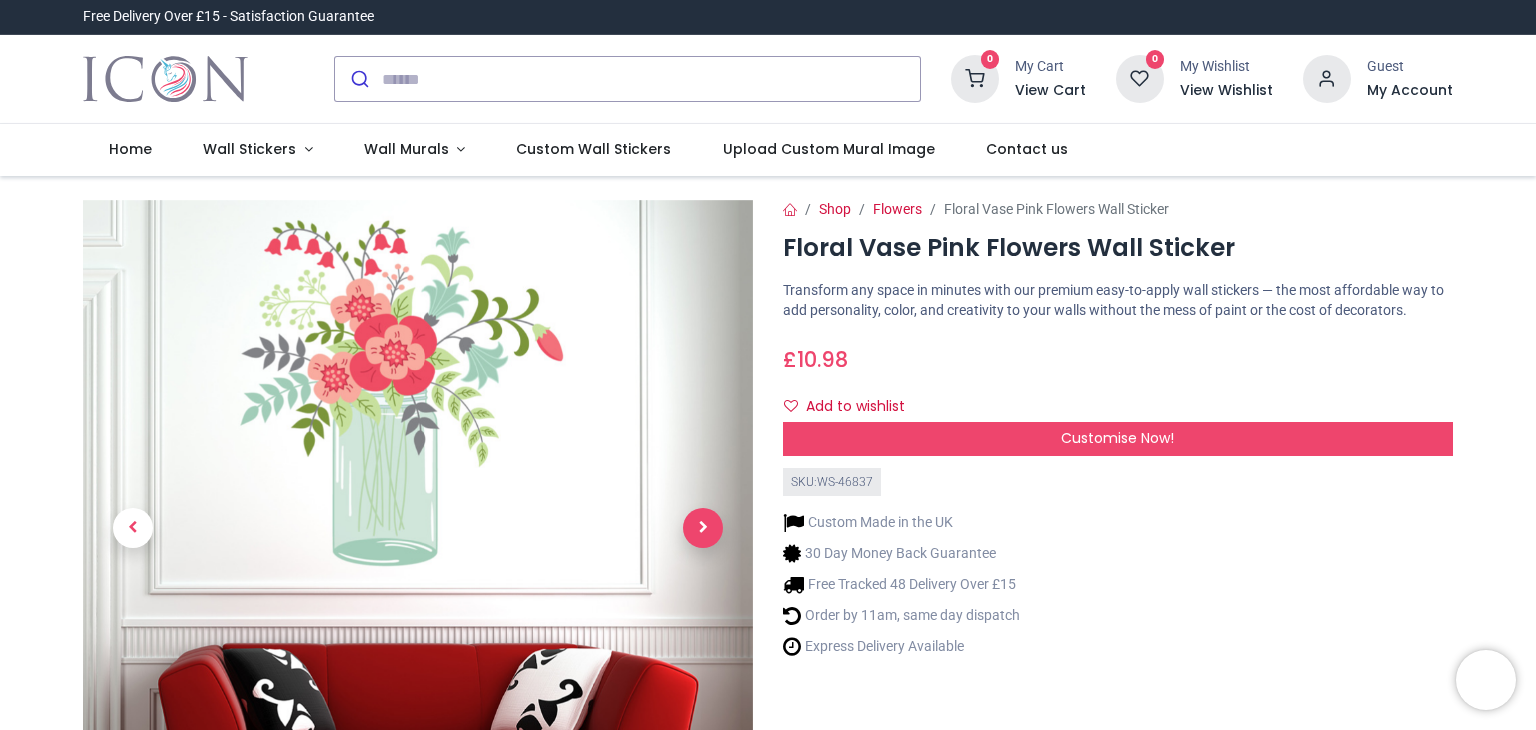 click at bounding box center [703, 528] 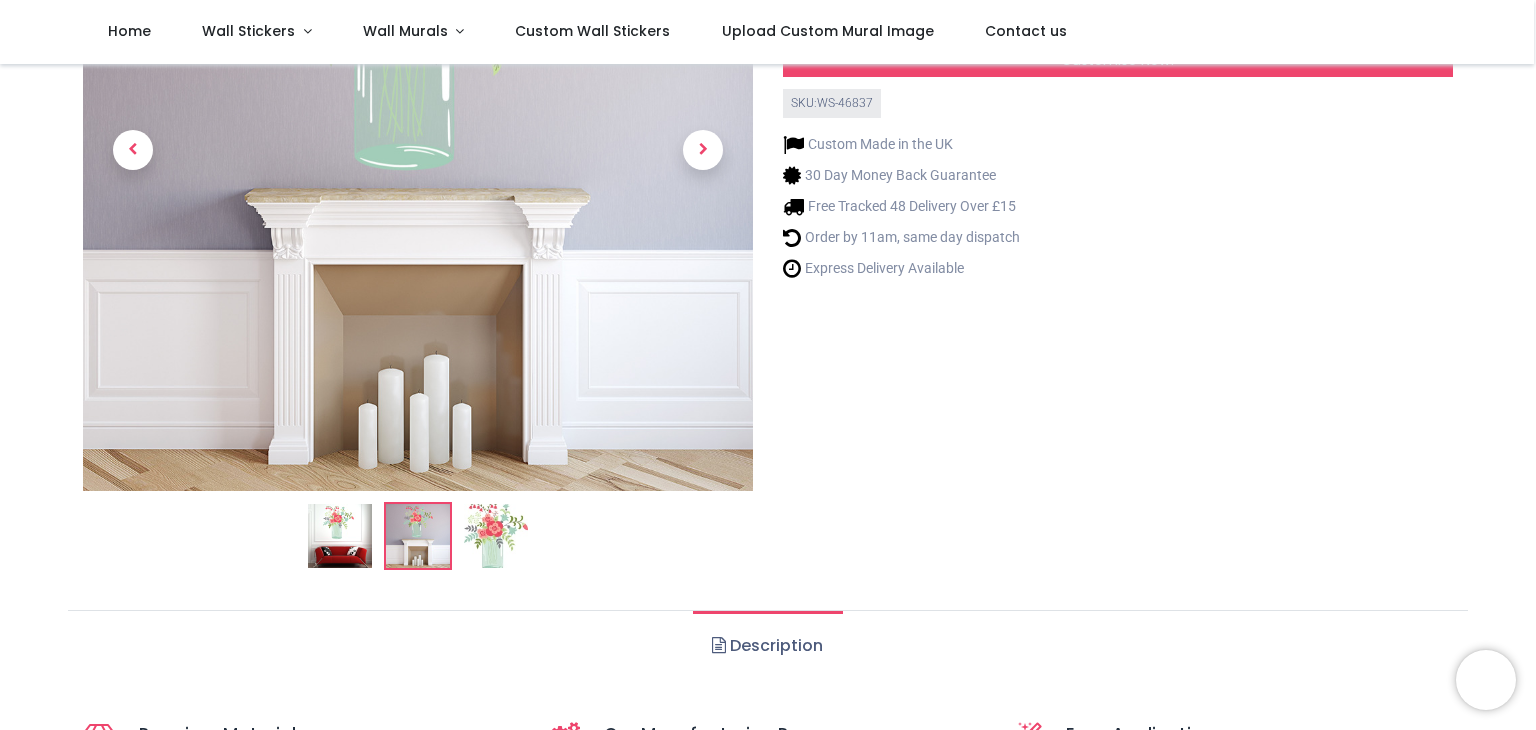 scroll, scrollTop: 0, scrollLeft: 0, axis: both 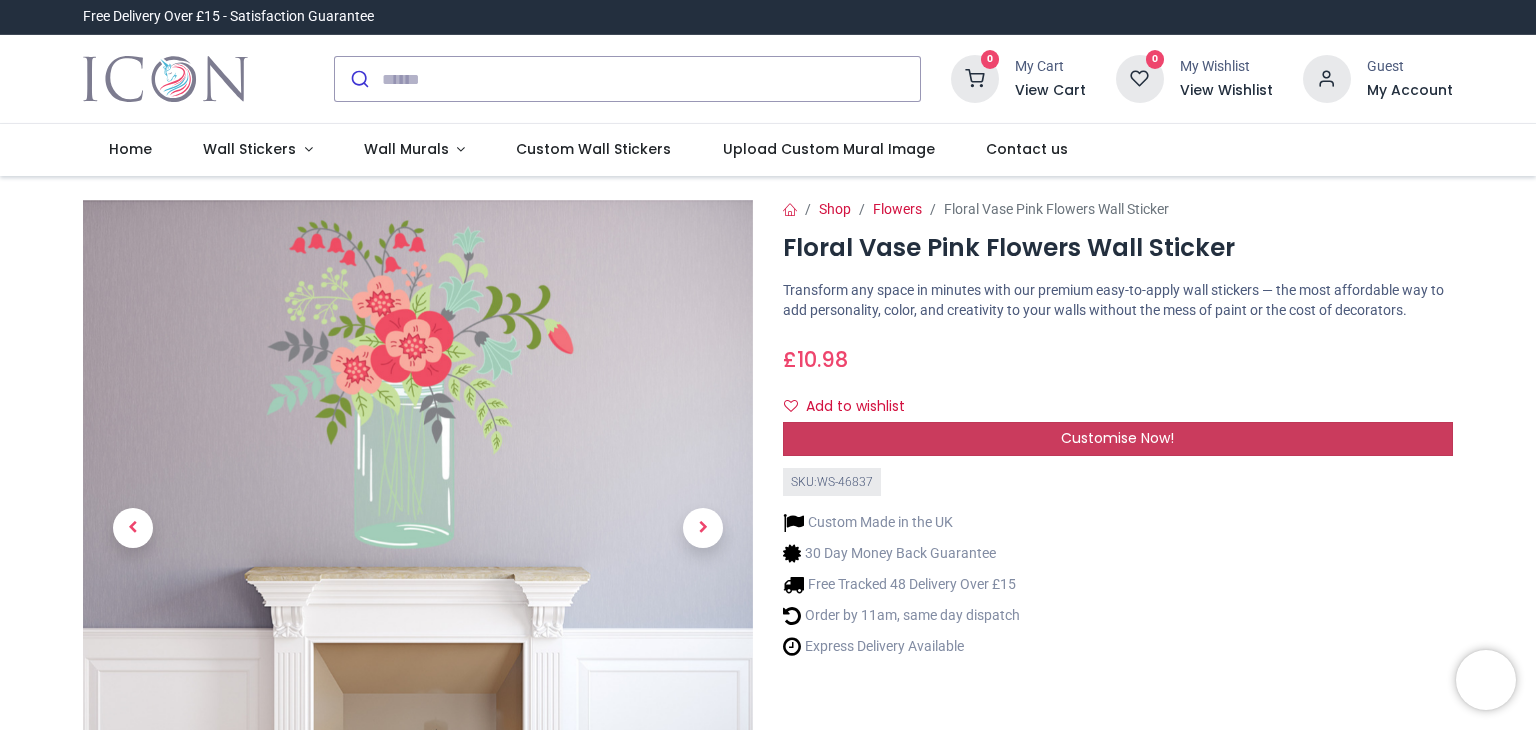 click on "Customise Now!" at bounding box center [1118, 439] 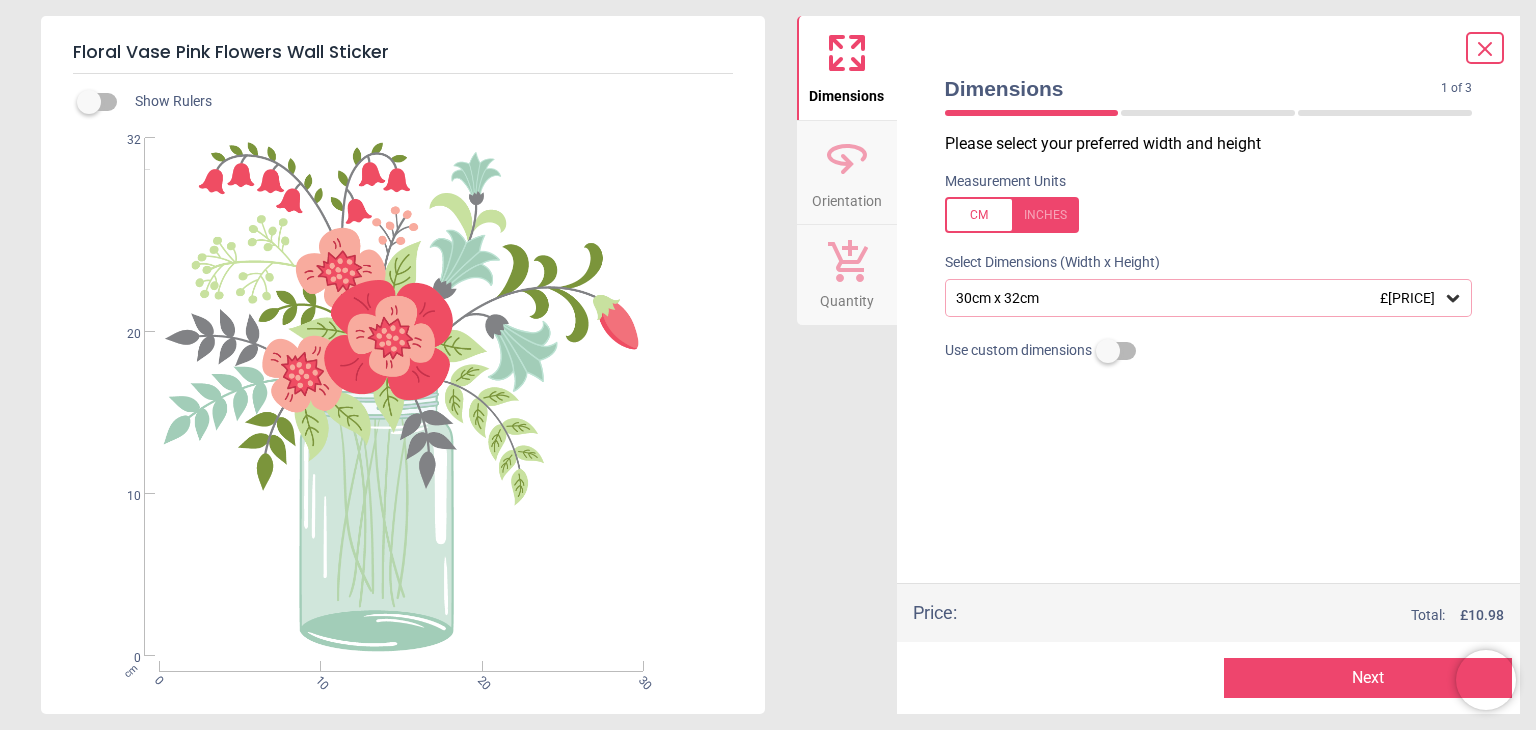 click 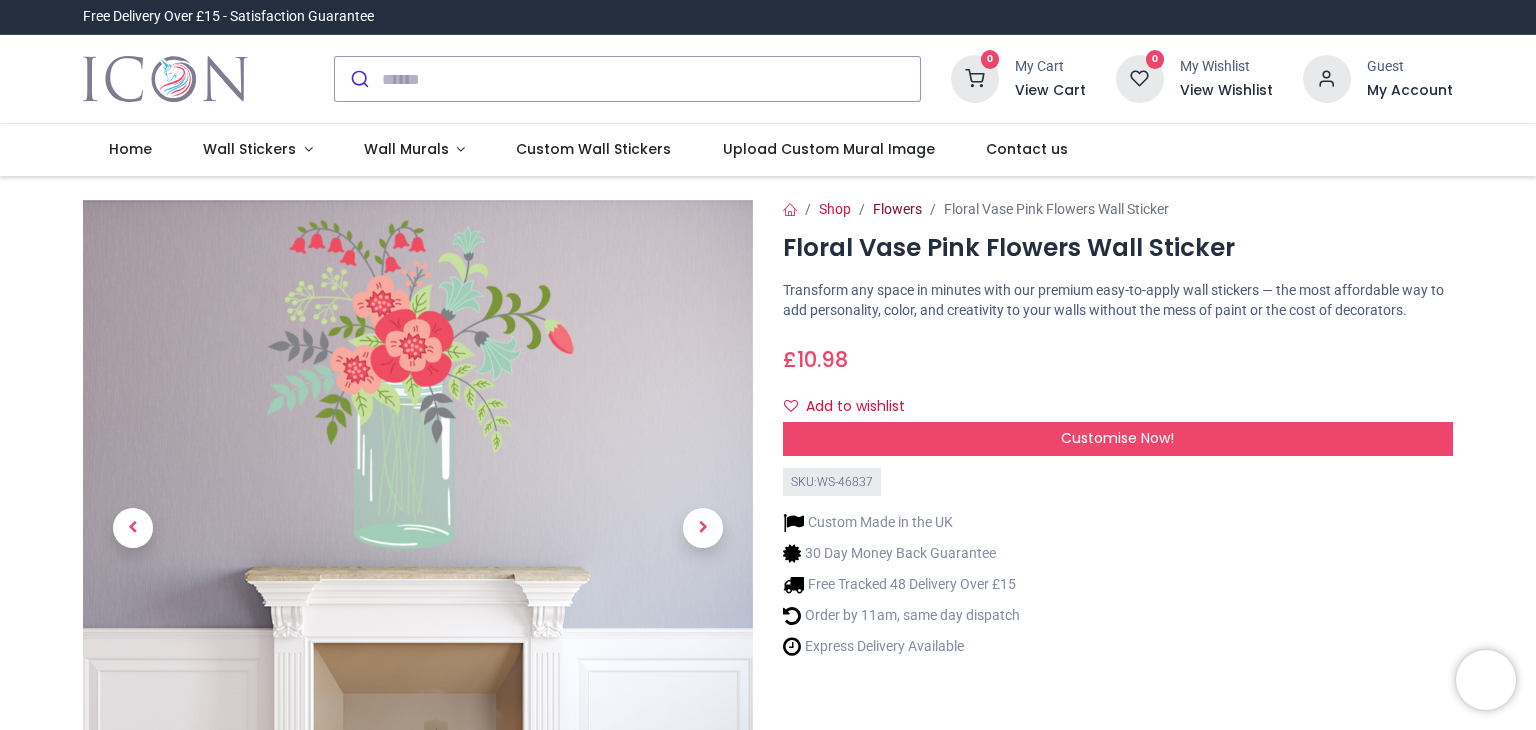 click on "Flowers" at bounding box center [897, 209] 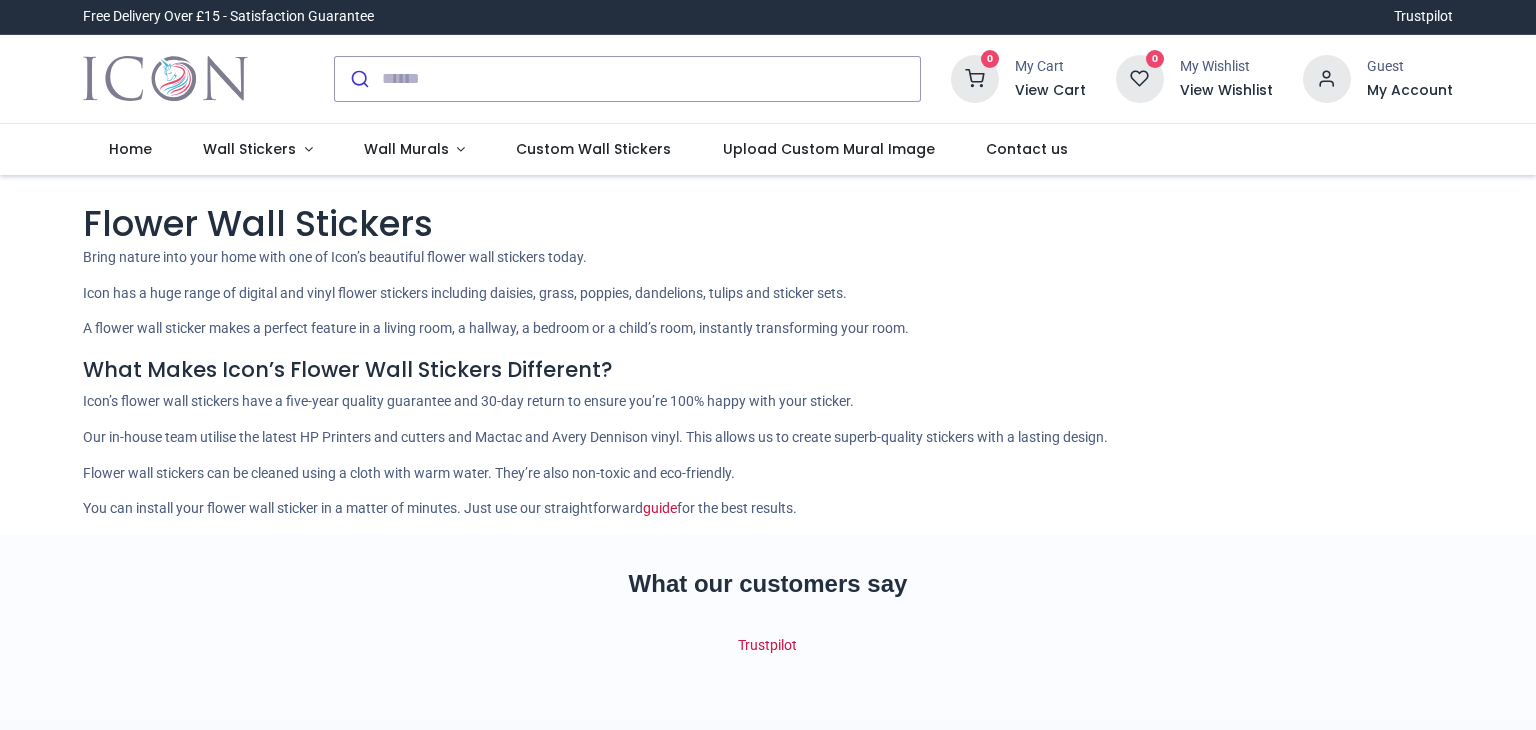 scroll, scrollTop: 0, scrollLeft: 0, axis: both 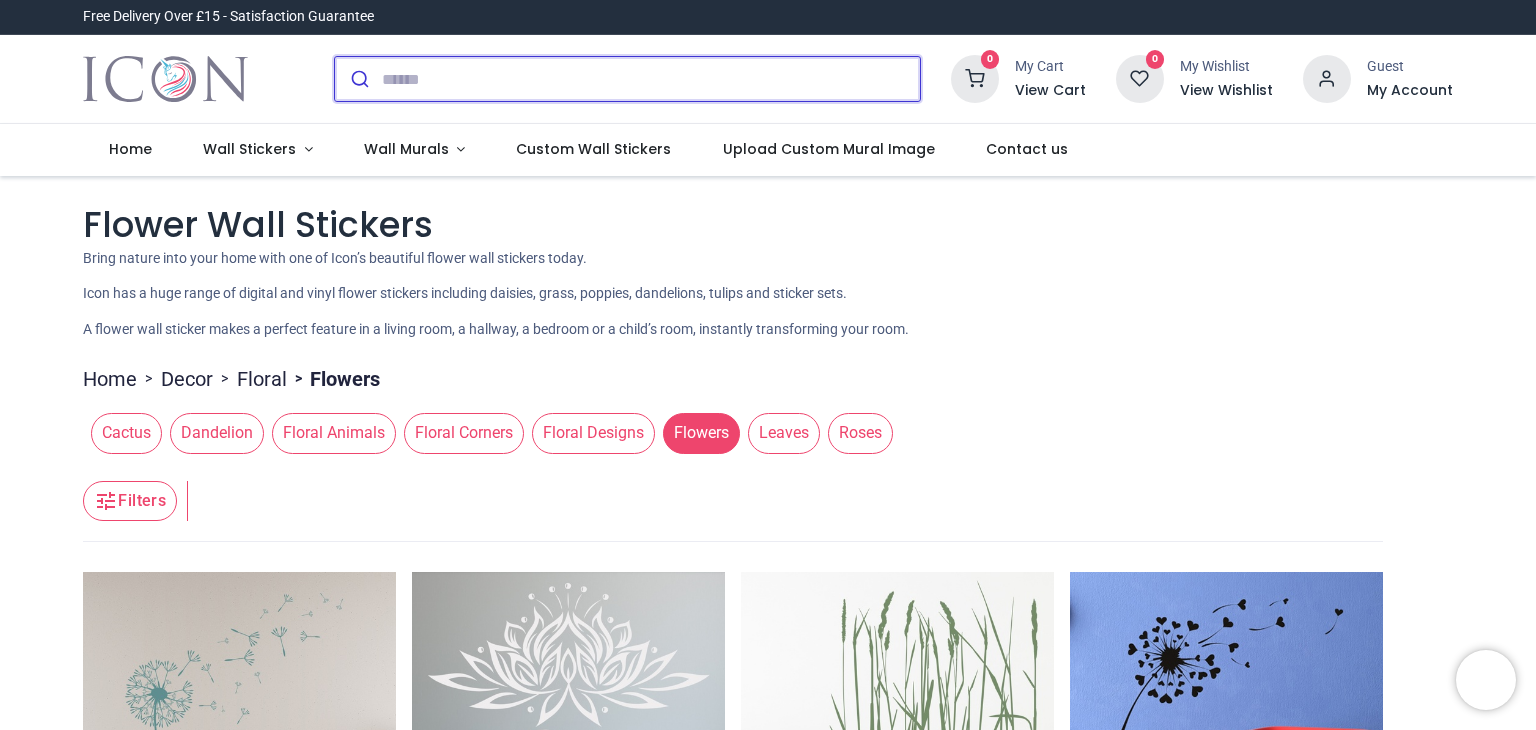 click at bounding box center (651, 79) 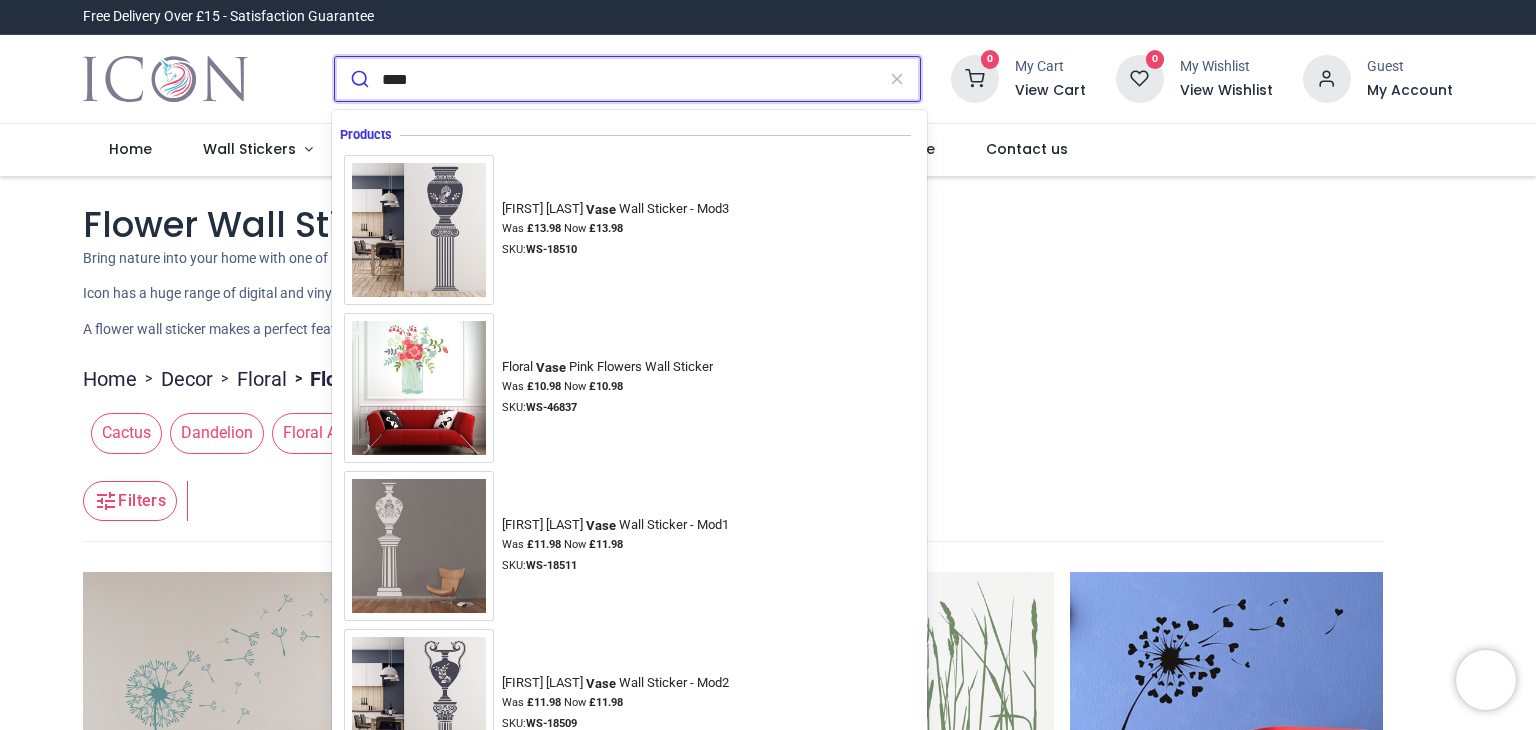 type on "****" 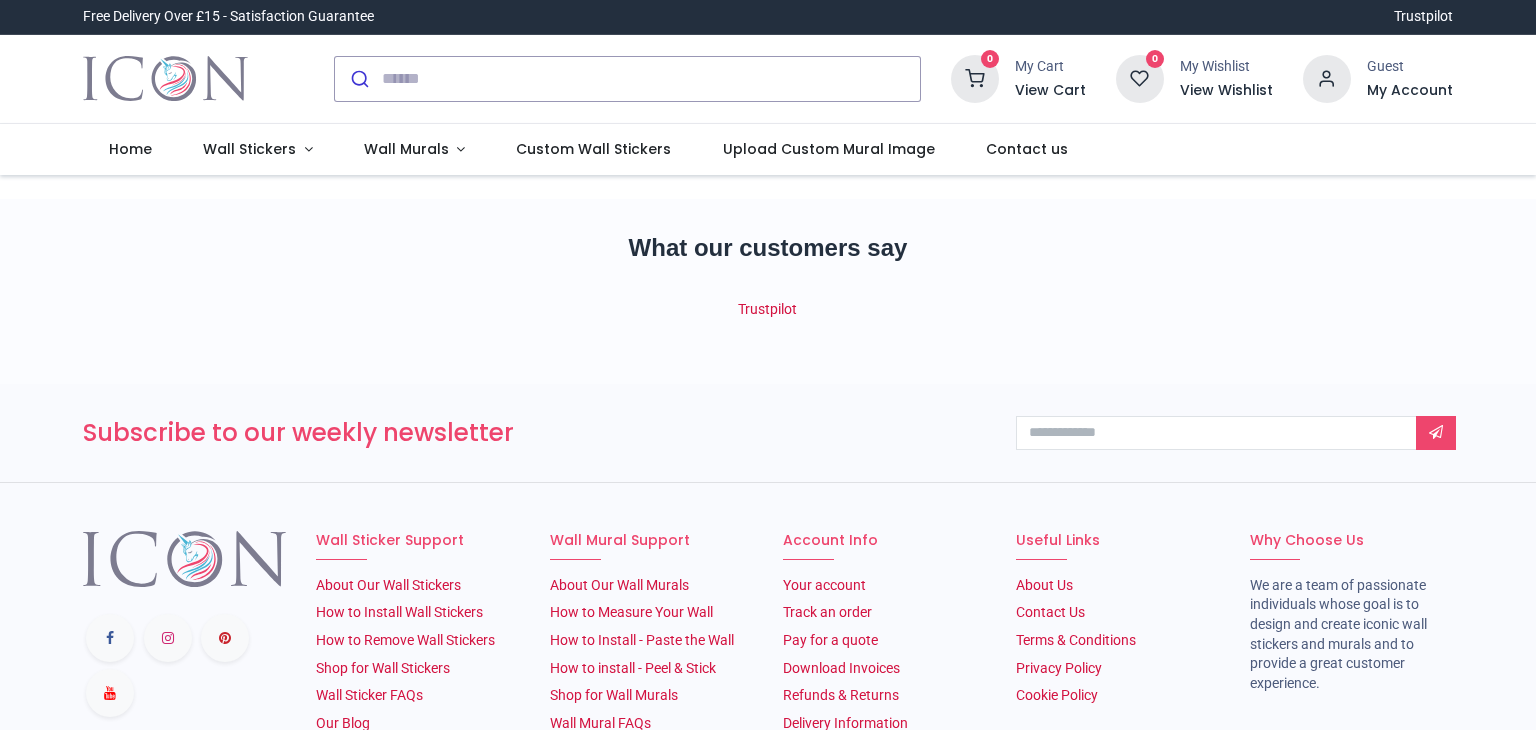 scroll, scrollTop: 0, scrollLeft: 0, axis: both 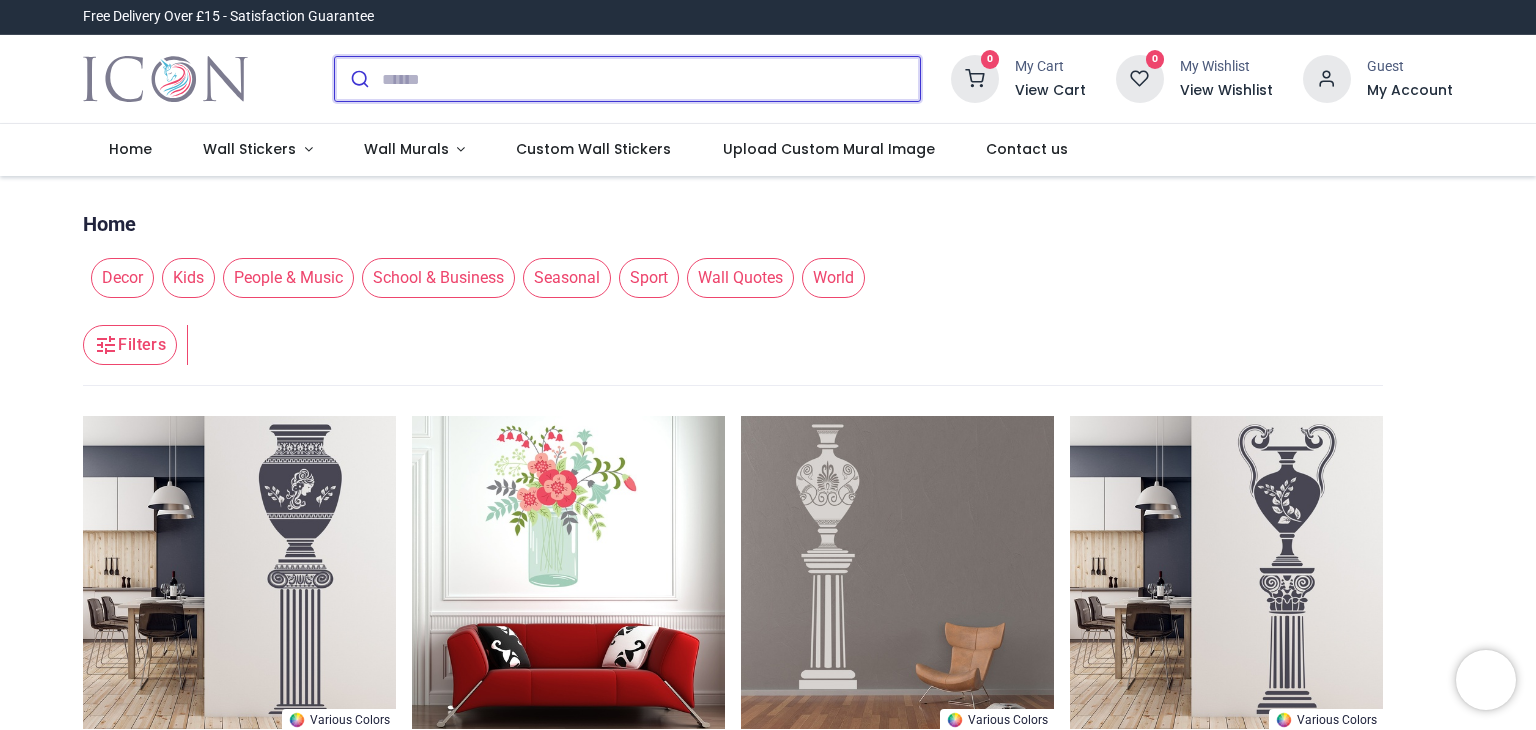 click at bounding box center [651, 79] 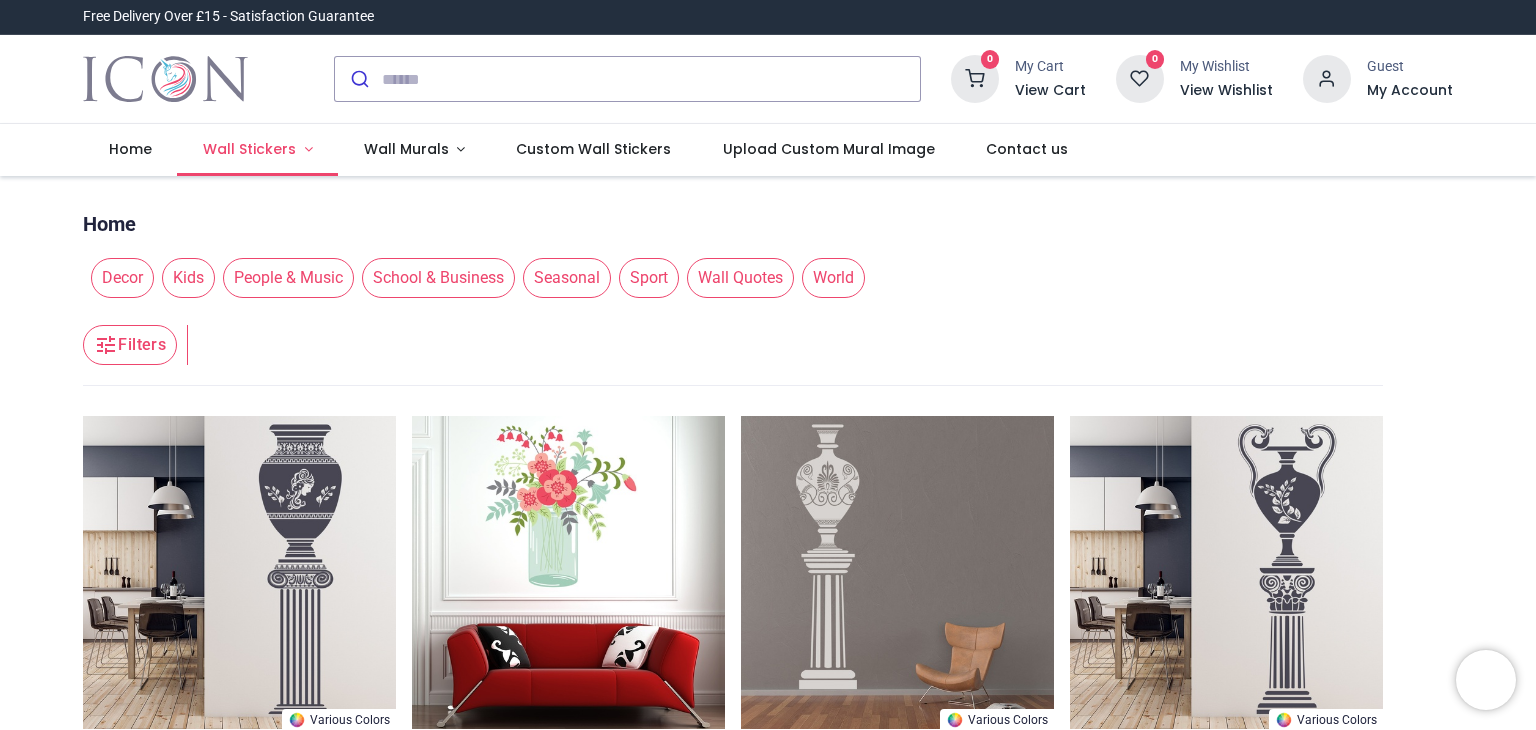 click on "Wall Stickers" at bounding box center (249, 149) 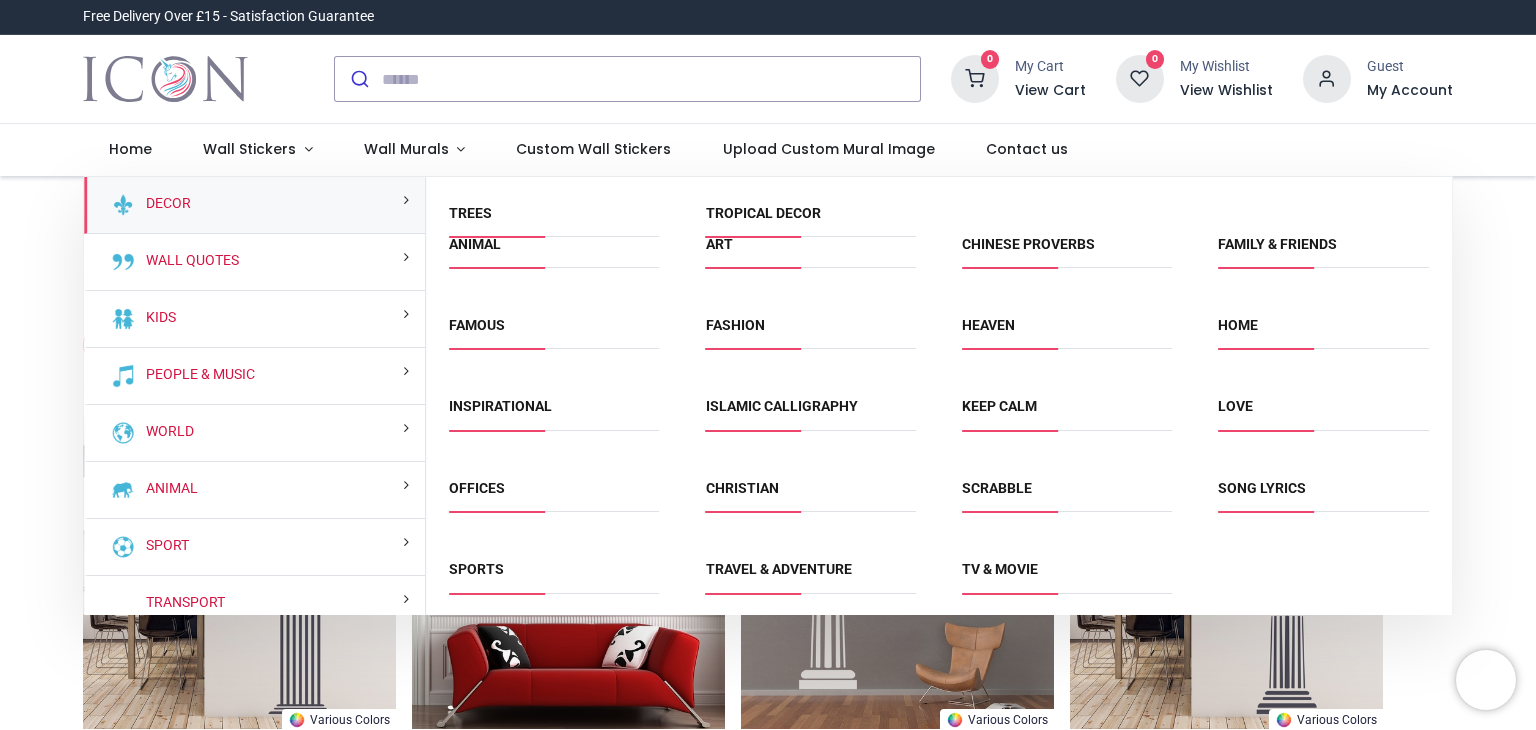 scroll, scrollTop: 0, scrollLeft: 0, axis: both 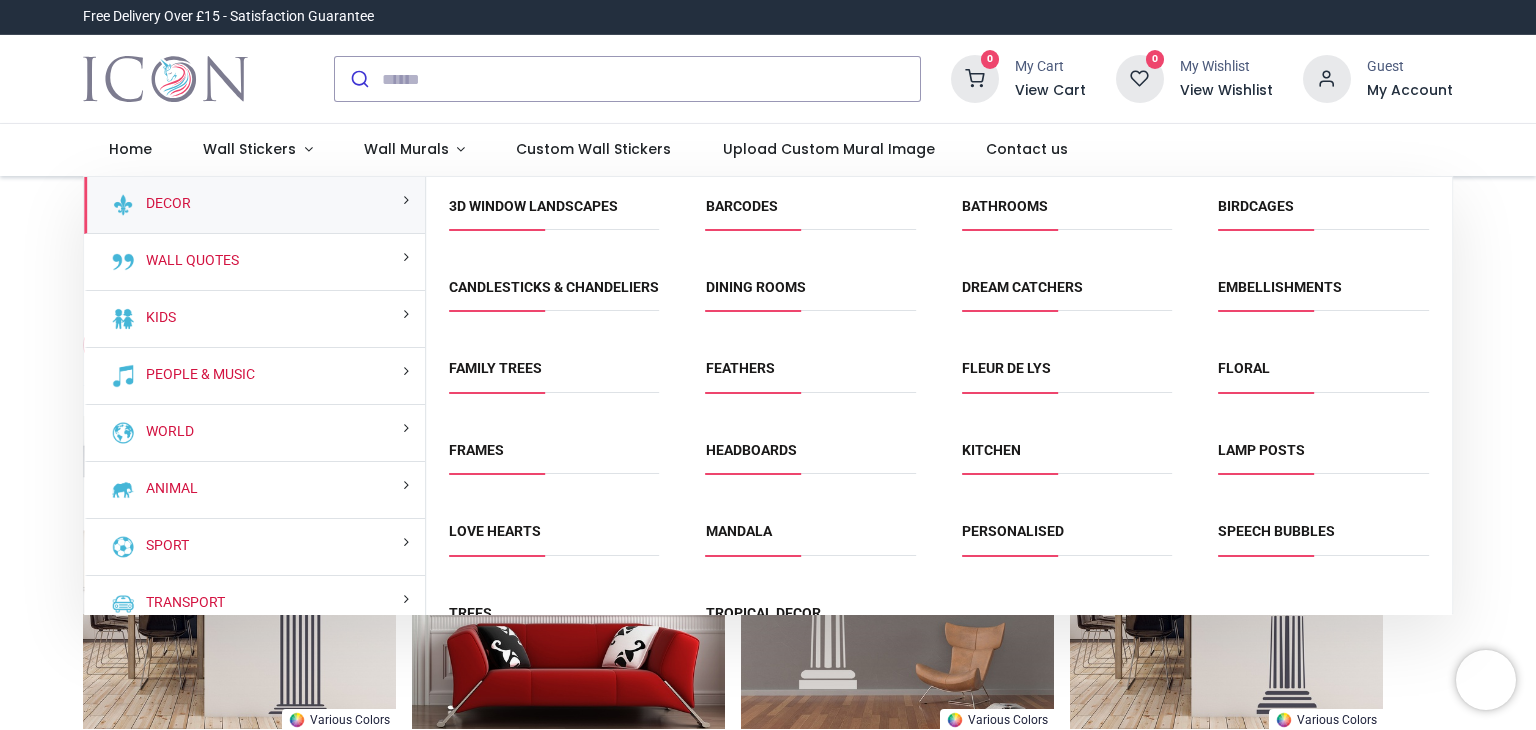 click on "Pricelist :
Public Pricelist
Public Pricelist
**** Home Decor Kids People & Music School & Business Seasonal Sport Wall Quotes World Filters Filters Various Colors Greek Grecian Vase From   £" at bounding box center (768, 2973) 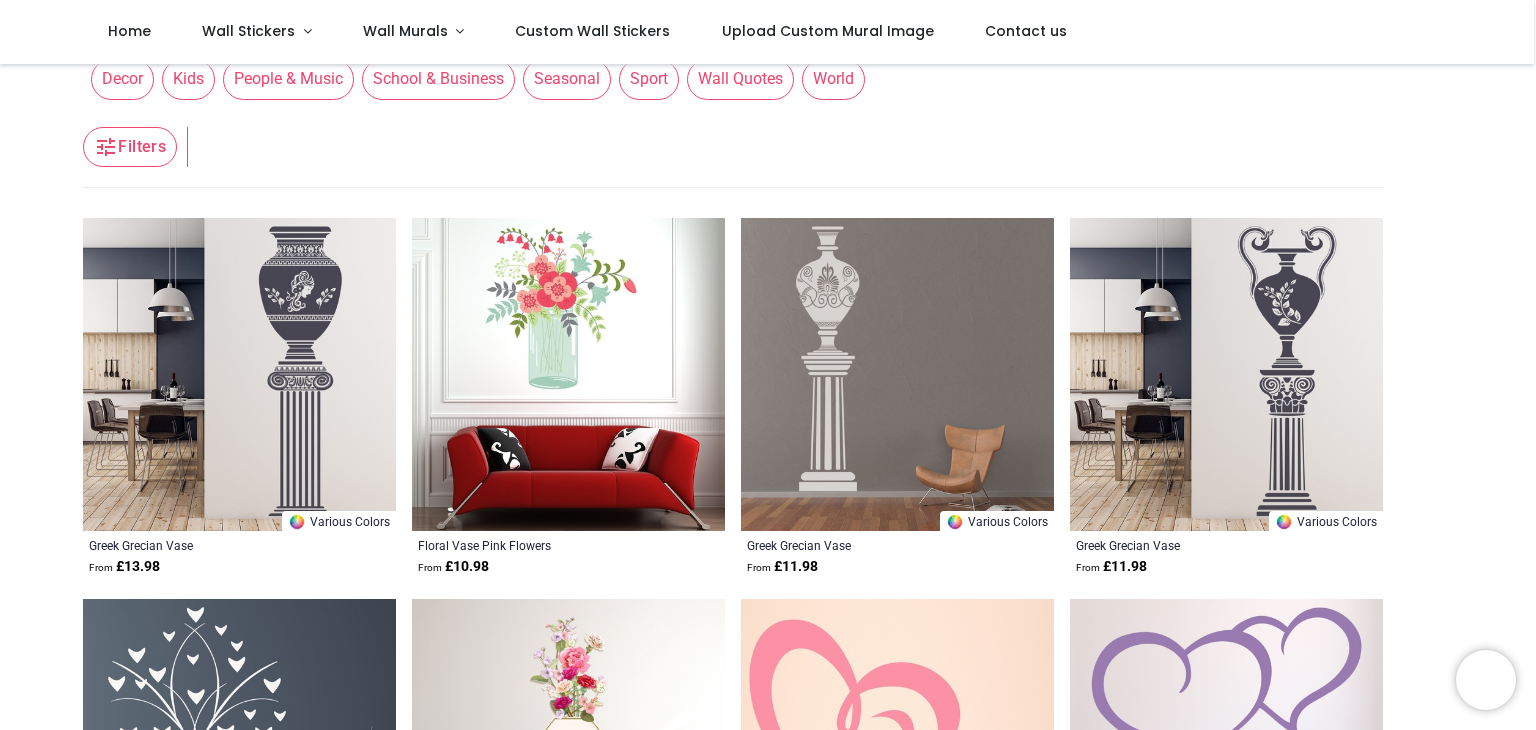 scroll, scrollTop: 80, scrollLeft: 0, axis: vertical 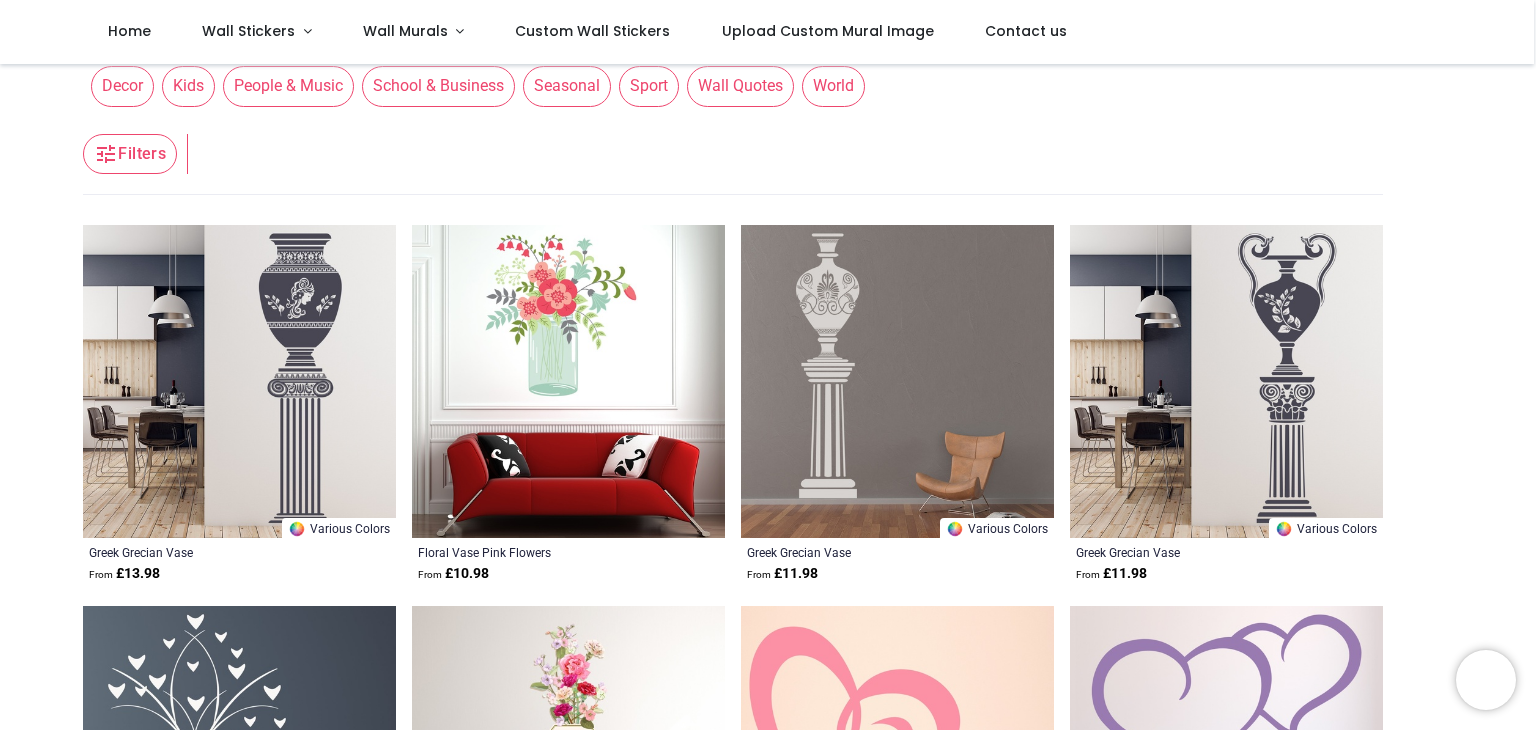 click at bounding box center [568, 381] 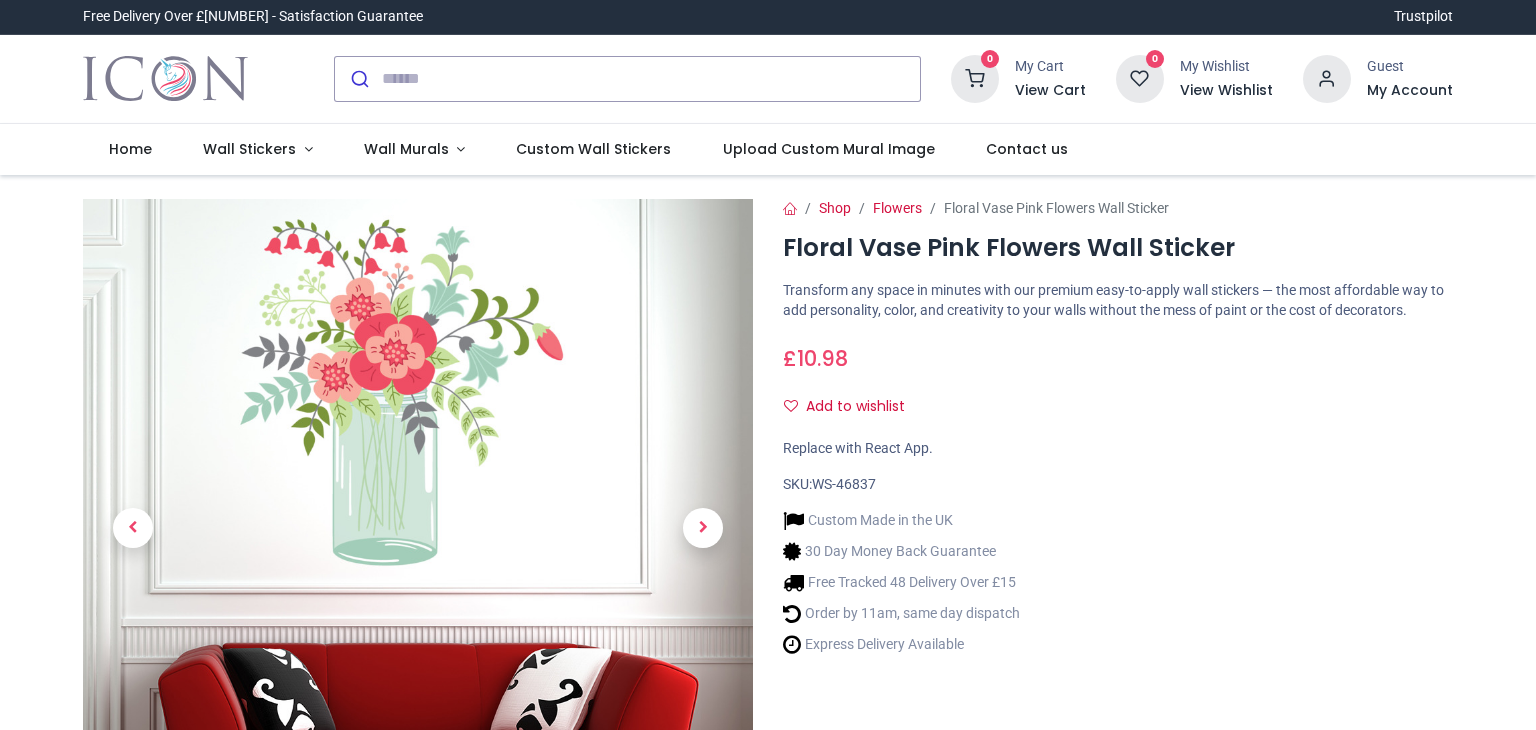 scroll, scrollTop: 0, scrollLeft: 0, axis: both 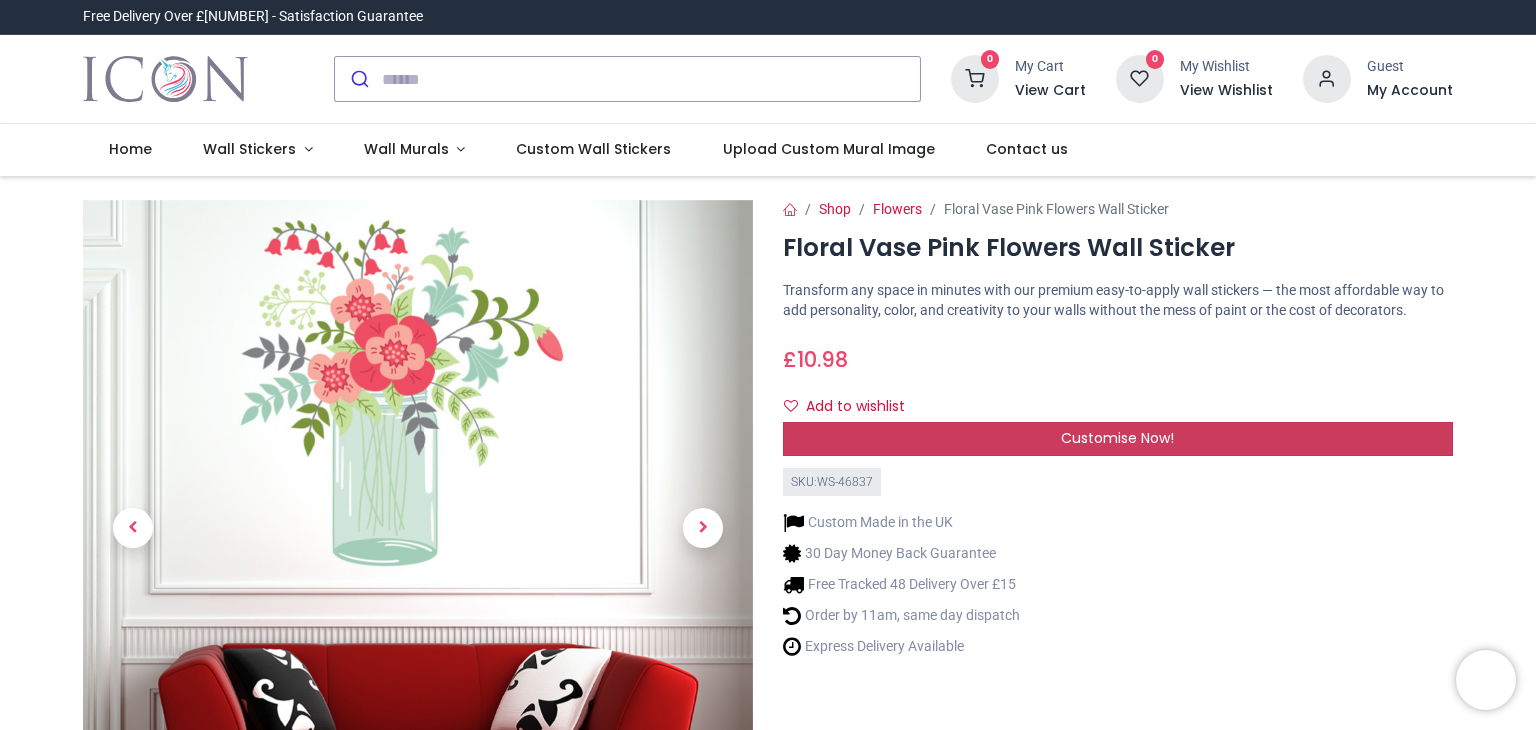 click on "Customise Now!" at bounding box center (1117, 438) 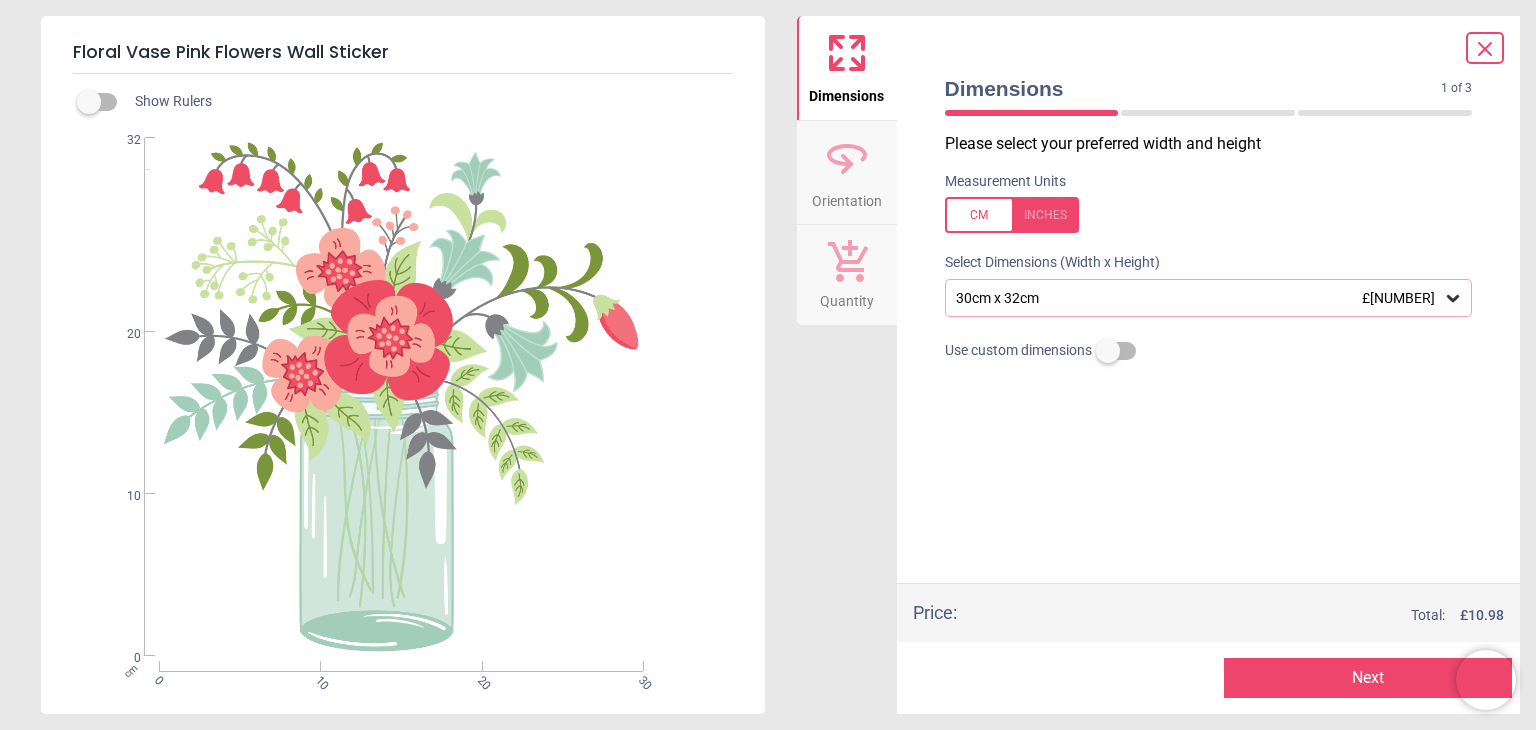 click at bounding box center [1485, 48] 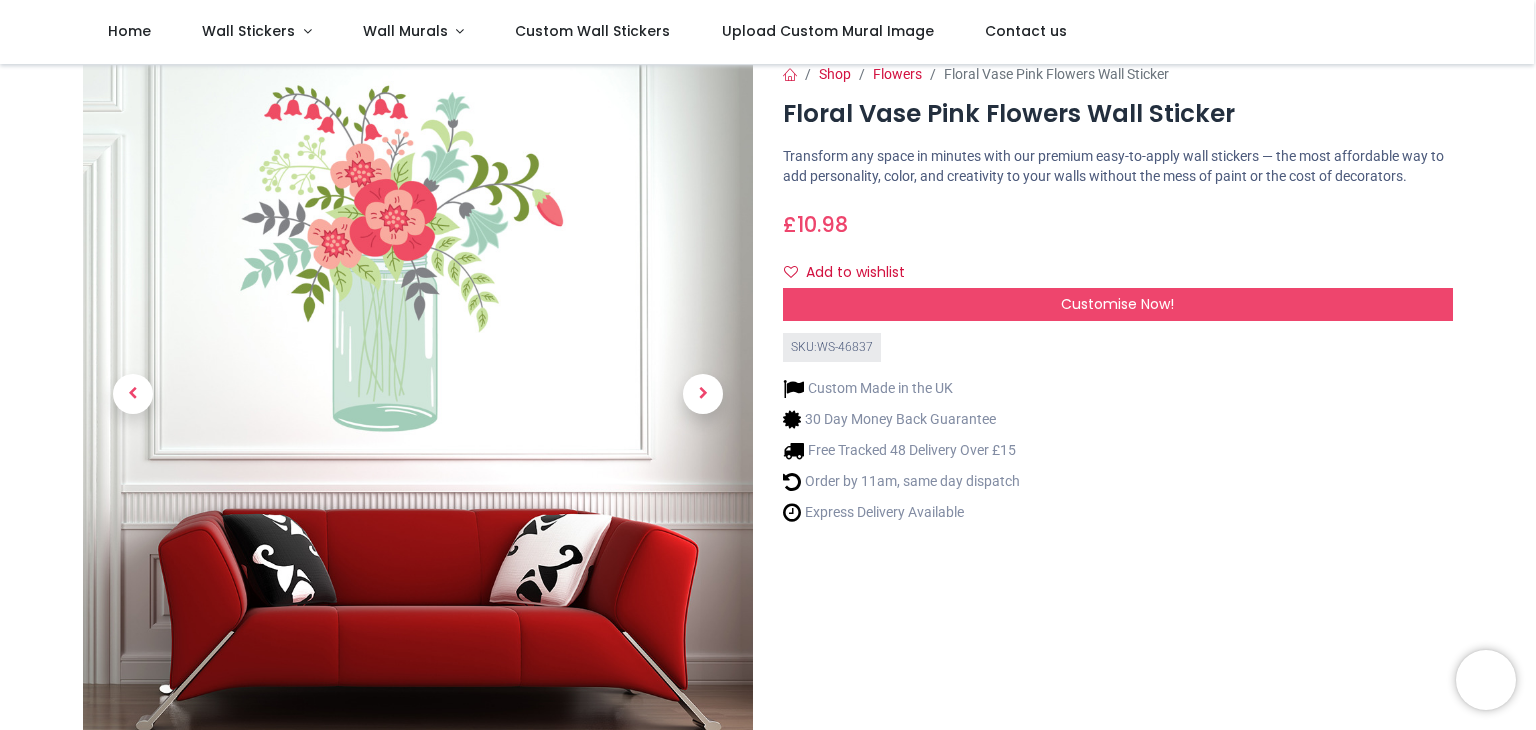 scroll, scrollTop: 24, scrollLeft: 0, axis: vertical 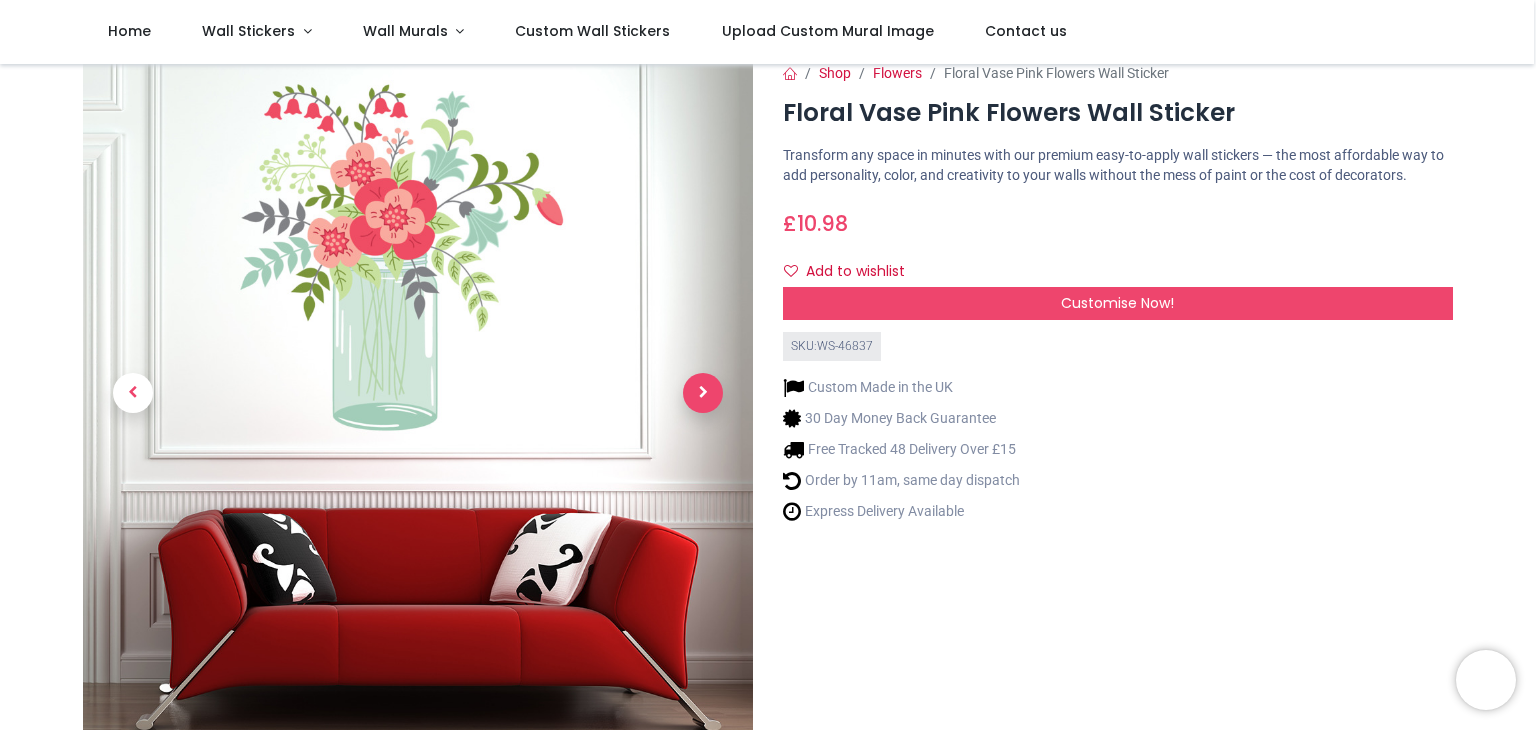click at bounding box center (703, 393) 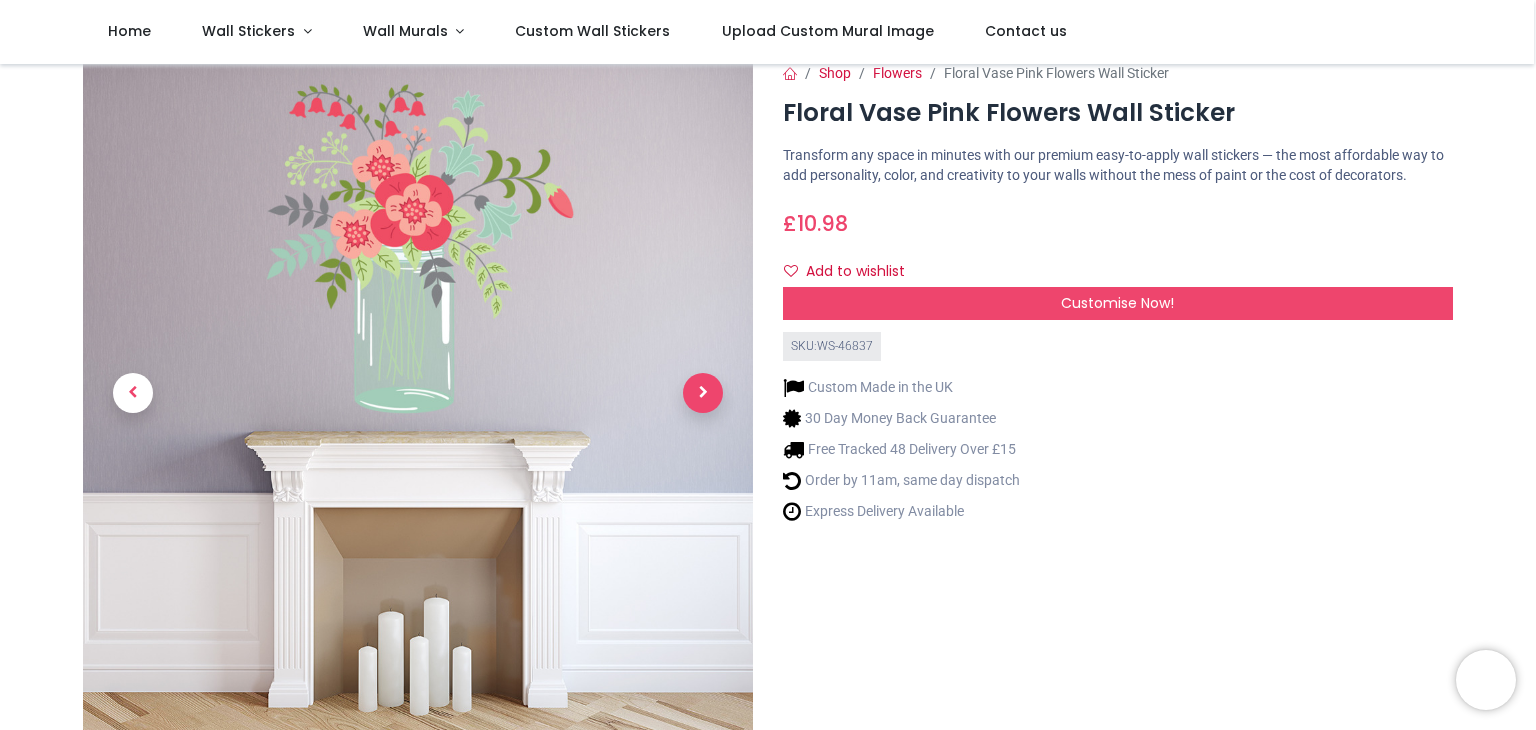 click at bounding box center [703, 393] 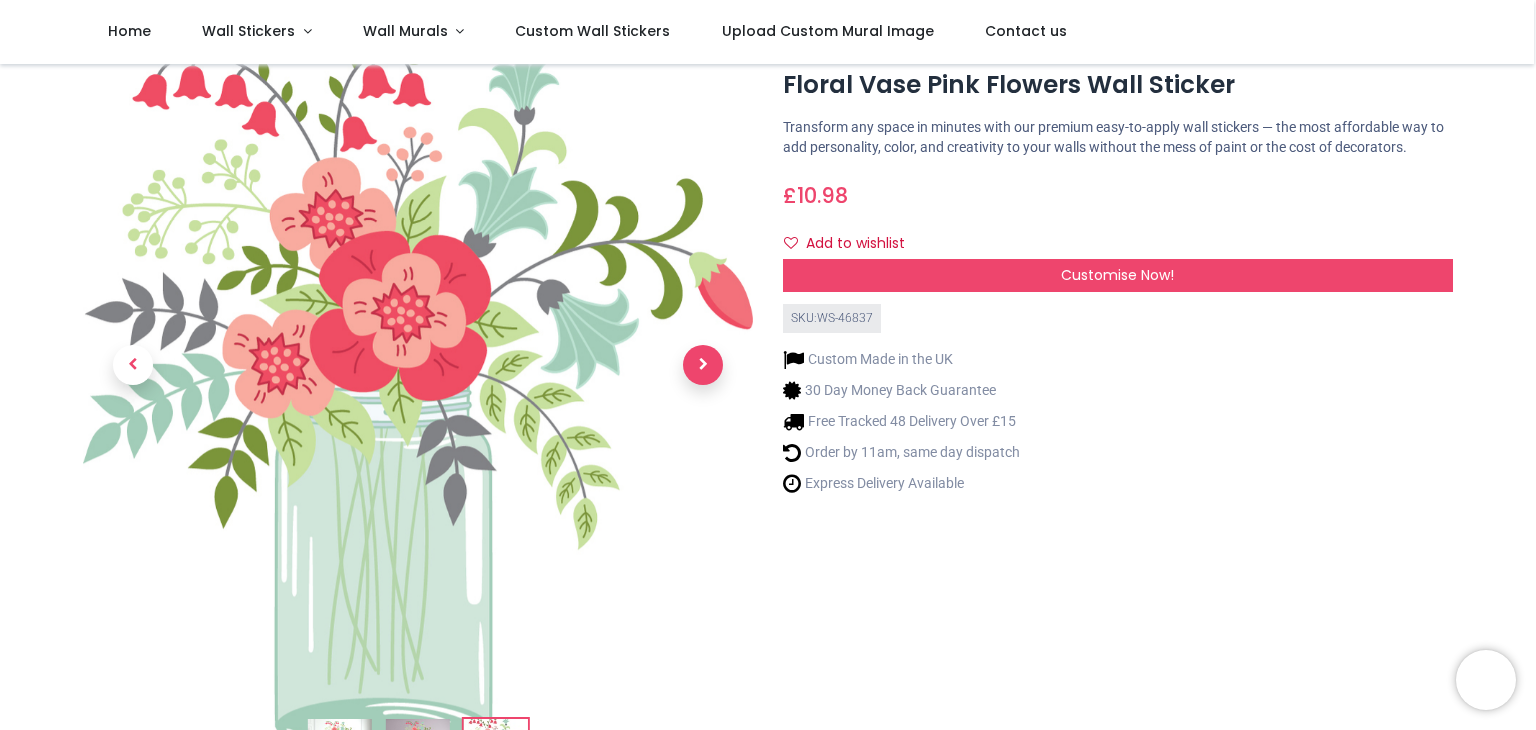 scroll, scrollTop: 0, scrollLeft: 0, axis: both 